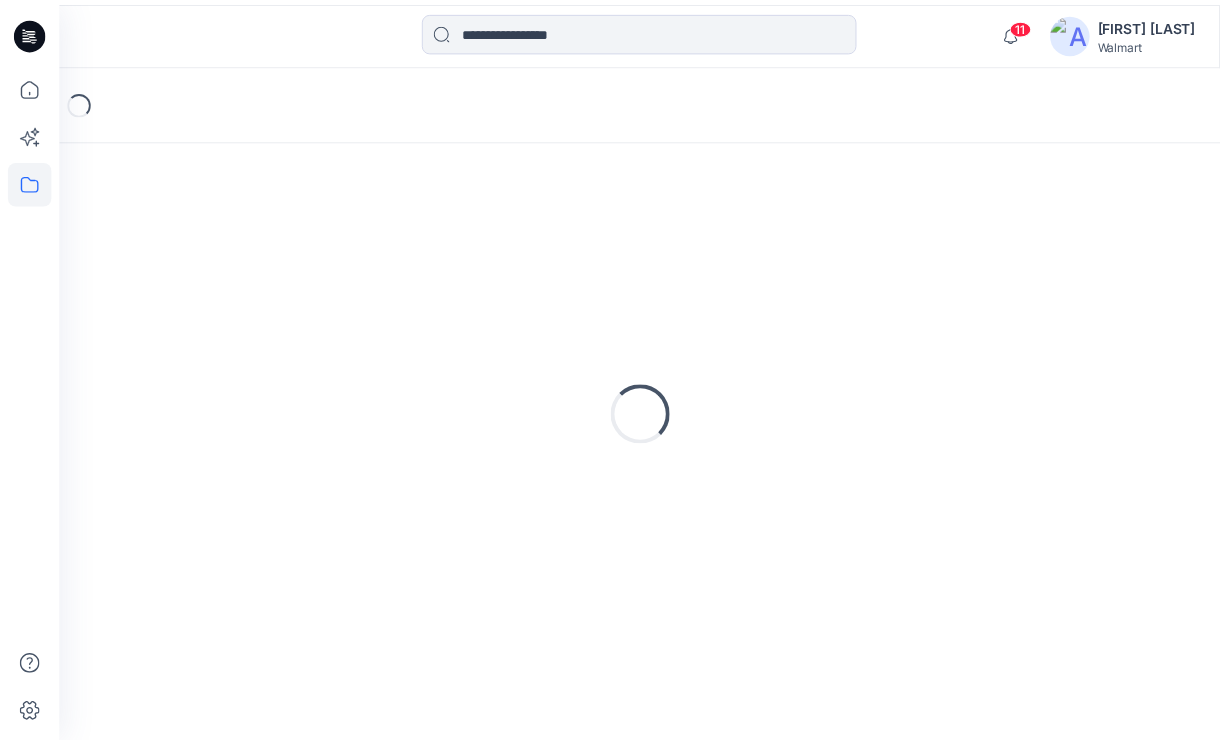 scroll, scrollTop: 0, scrollLeft: 0, axis: both 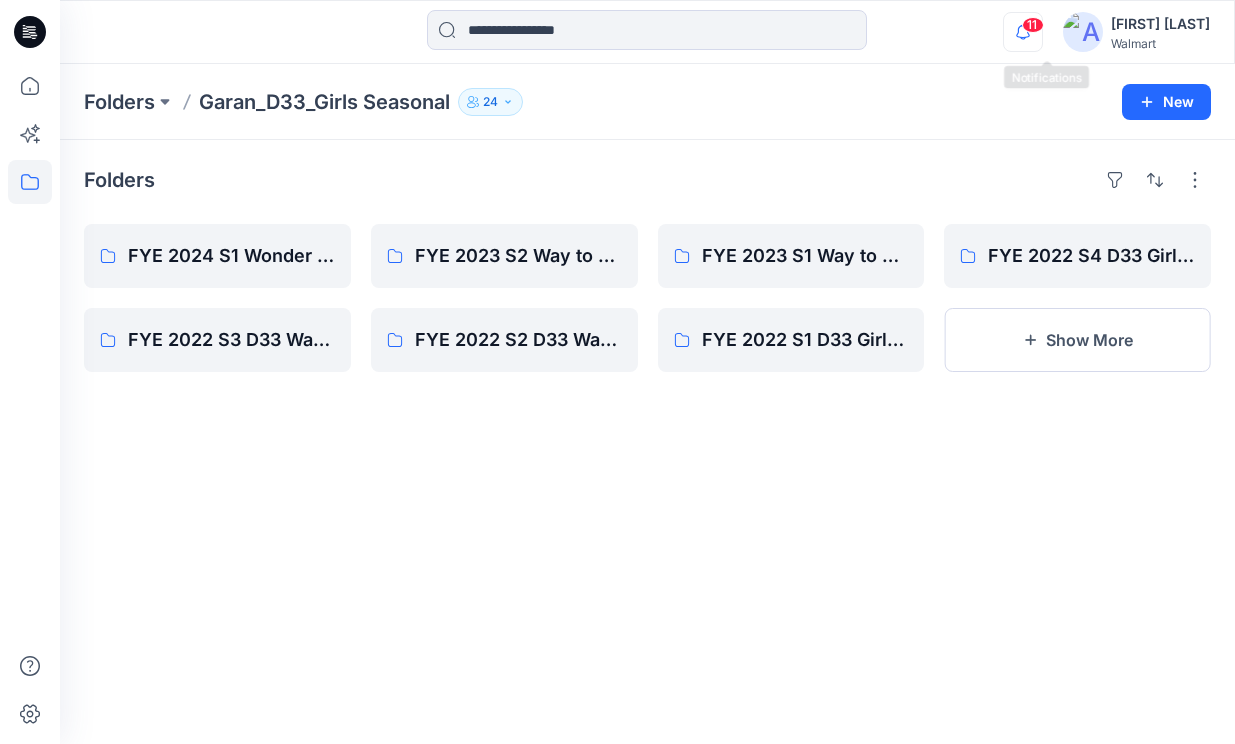 click 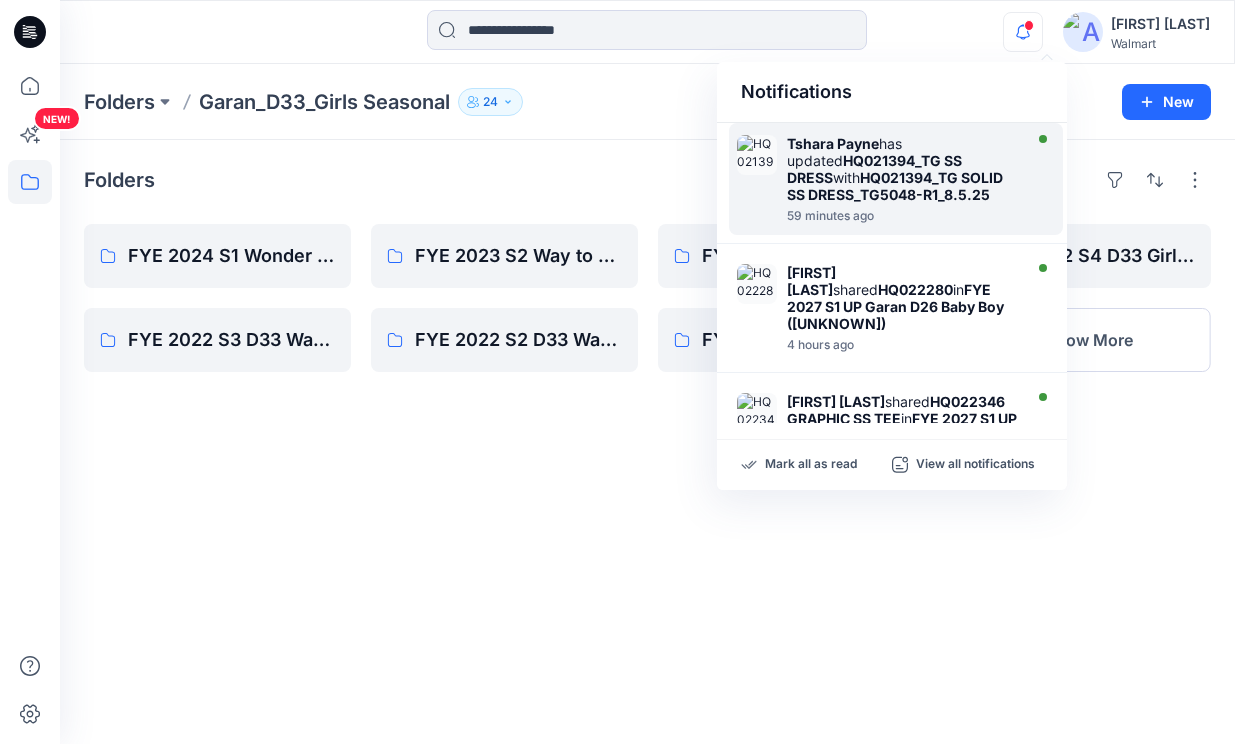 click on "HQ021394_TG SOLID SS DRESS_TG5048-R1_8.5.25" at bounding box center [895, 186] 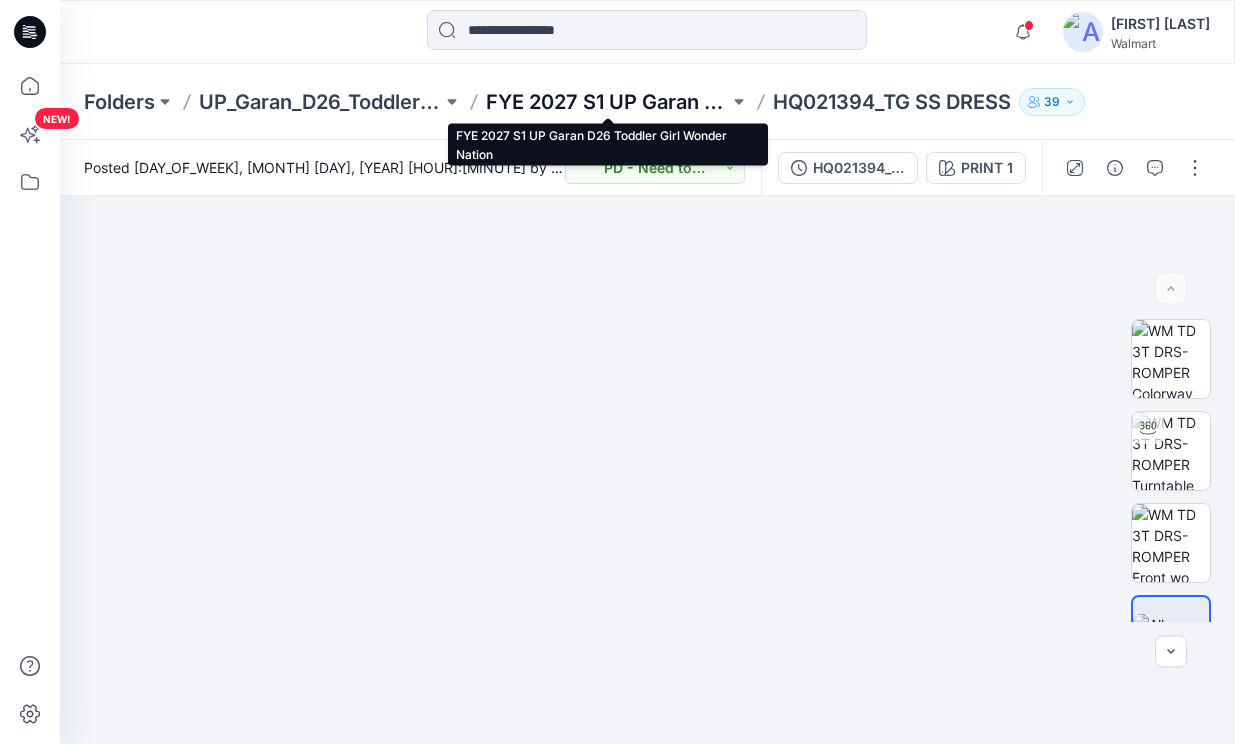 click on "FYE 2027 S1 UP Garan D26 Toddler Girl Wonder Nation" at bounding box center [607, 102] 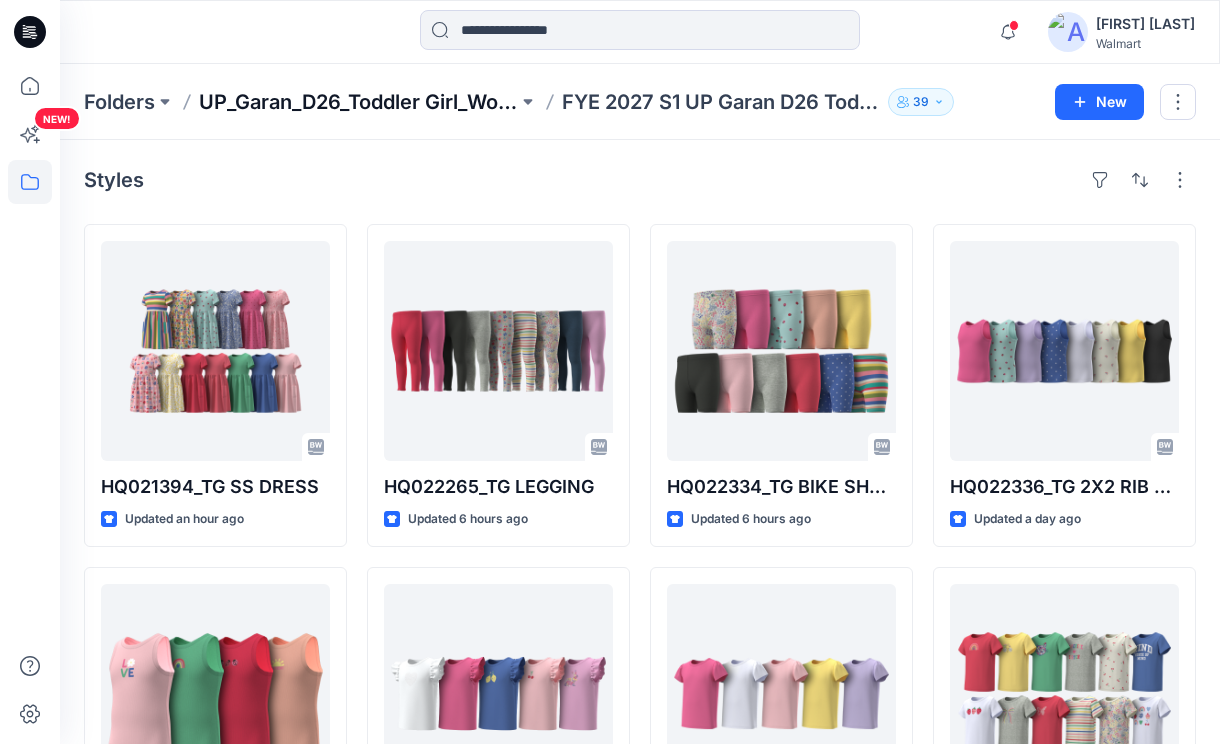 click on "UP_Garan_D26_Toddler Girl_Wonder_Nation" at bounding box center (358, 102) 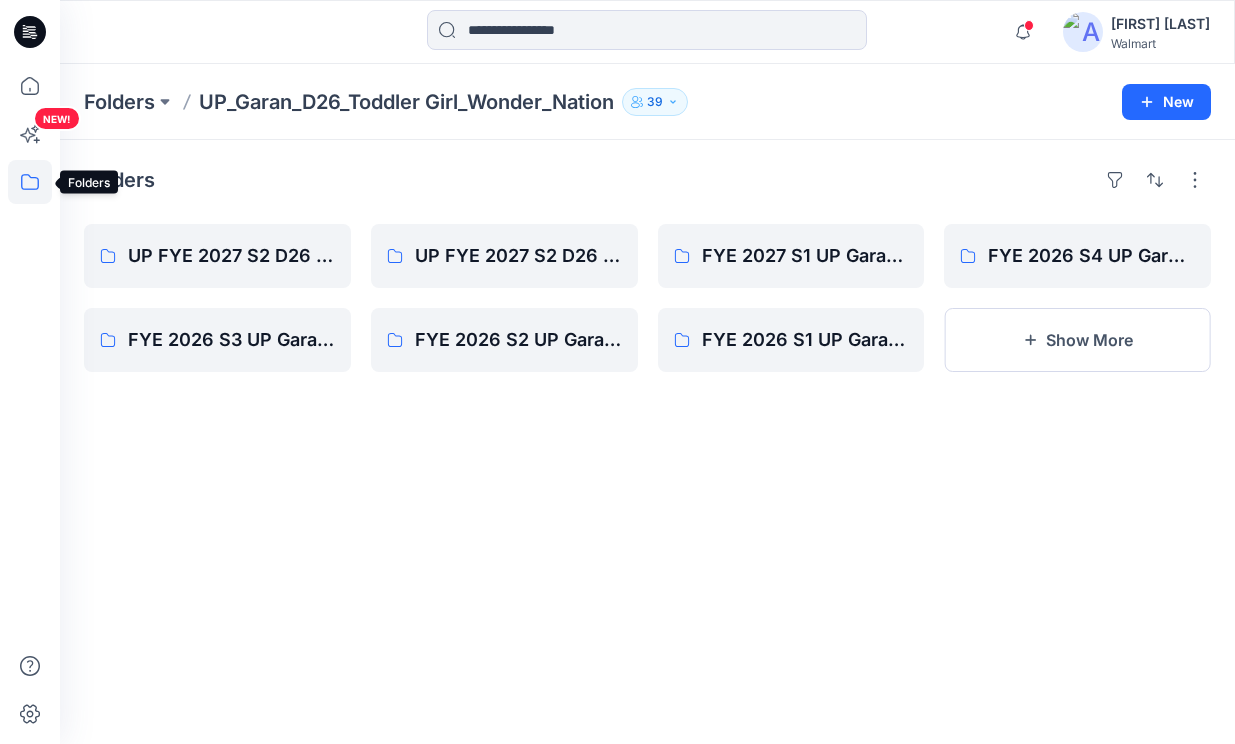 click 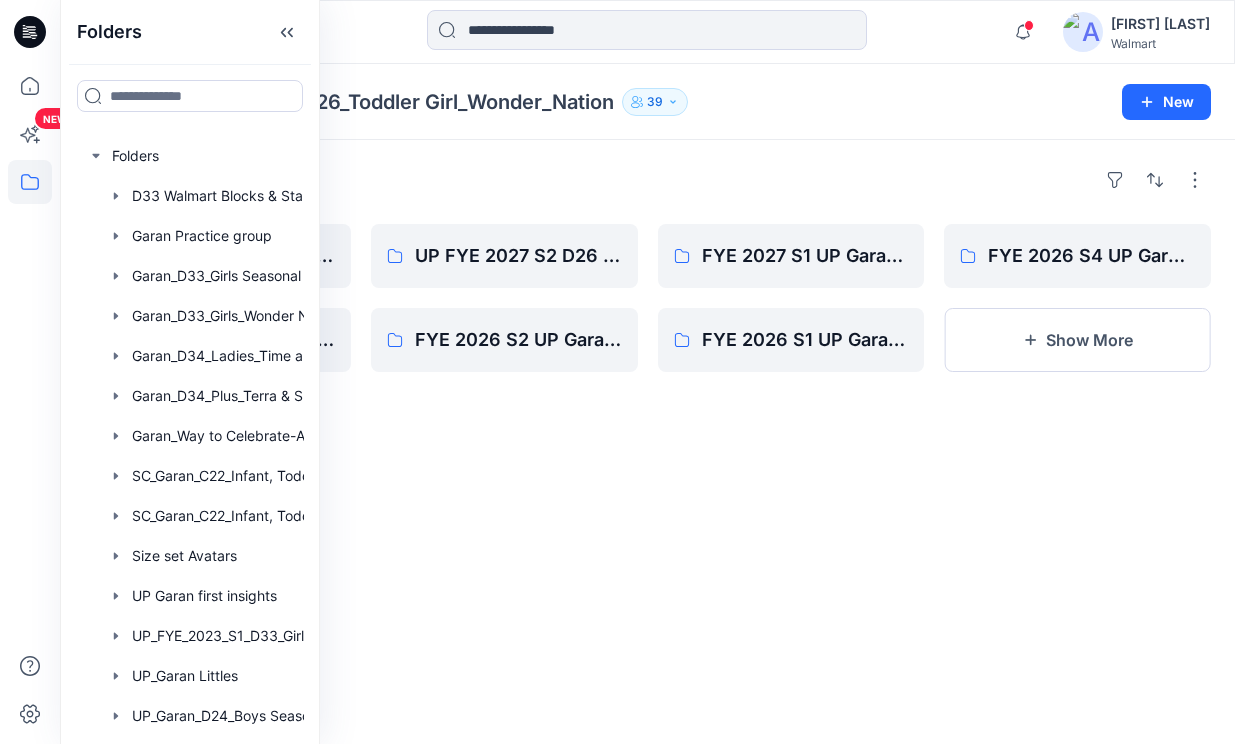 click on "Folders UP FYE 2027 S2 D26 TG Hanging Garan FYE 2026 S3 UP Garan D26 Toddler Girl WN UP FYE 2027 S2 D26 TG Table Garan FYE 2026 S2 UP Garan D26 Toddler Girl WN FYE 2027 S1 UP Garan D26 Toddler Girl Wonder Nation FYE 2026 S1 UP Garan D26 Toddler Girl WN FYE 2026 S4 UP Garan D26 Toddler Girl Wonder Nation Show More" at bounding box center (647, 442) 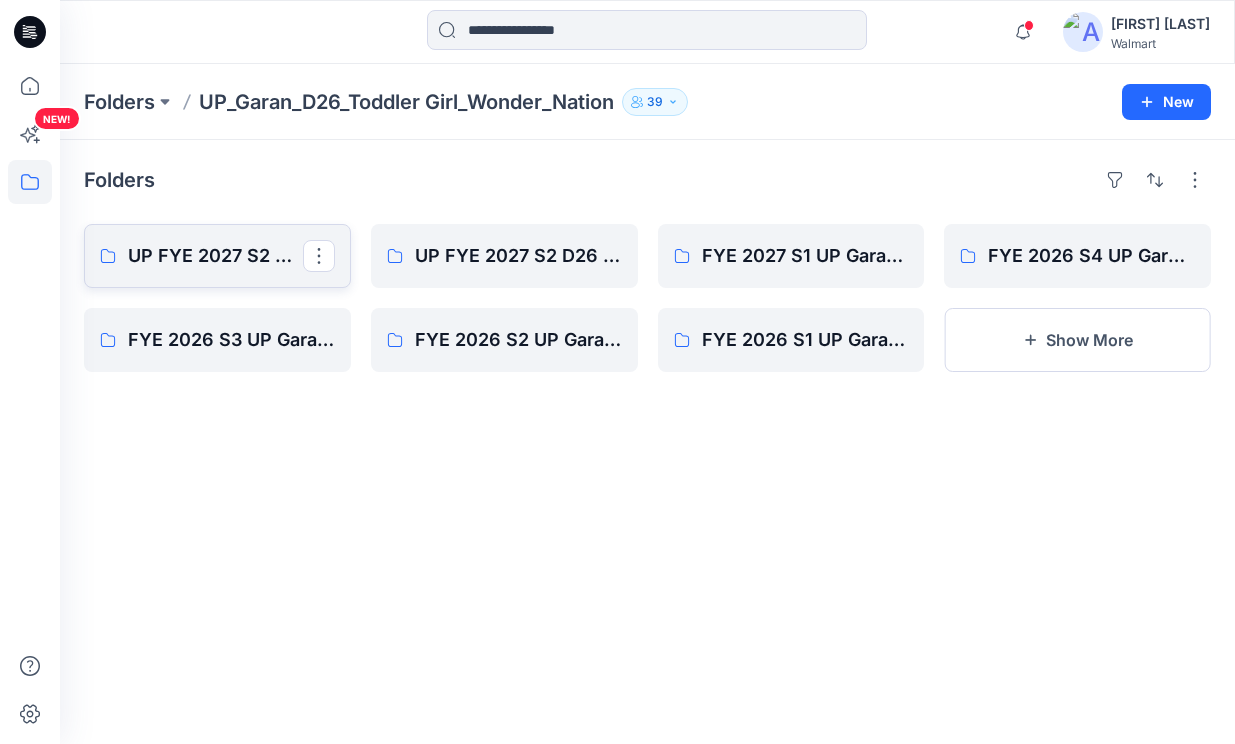 click on "UP FYE 2027 S2 D26 TG Hanging Garan" at bounding box center (215, 256) 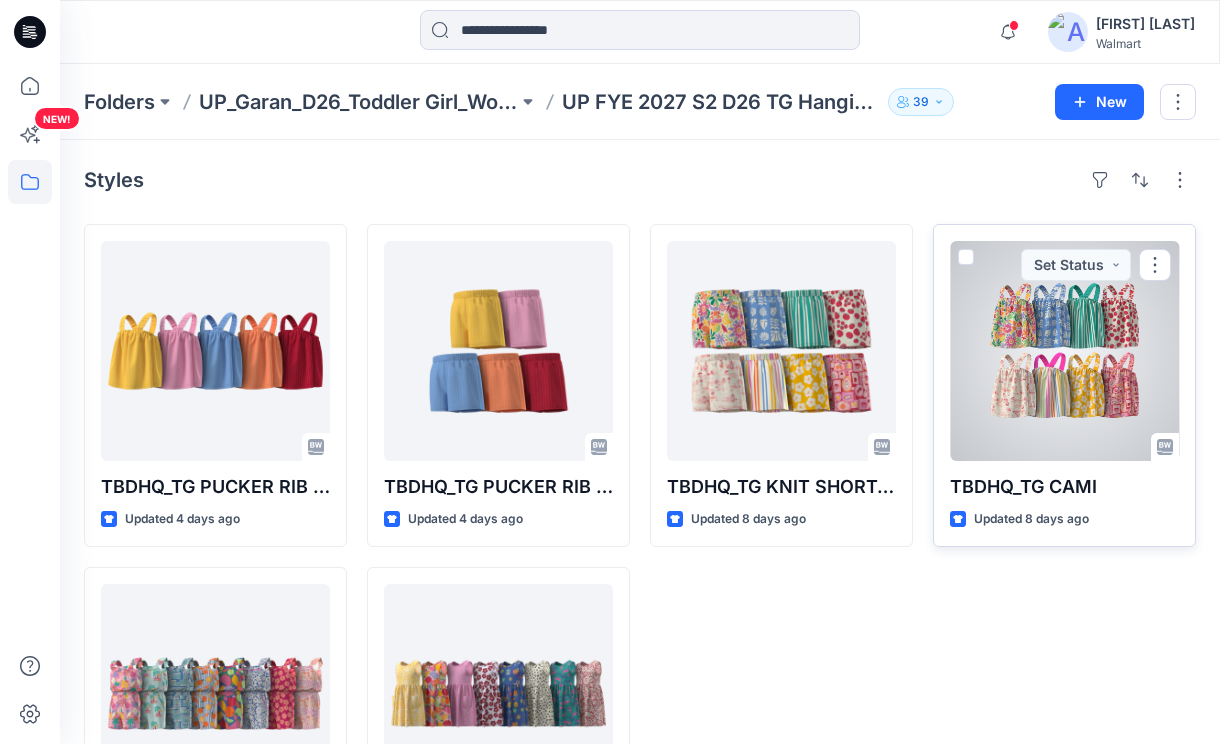 click at bounding box center [1064, 351] 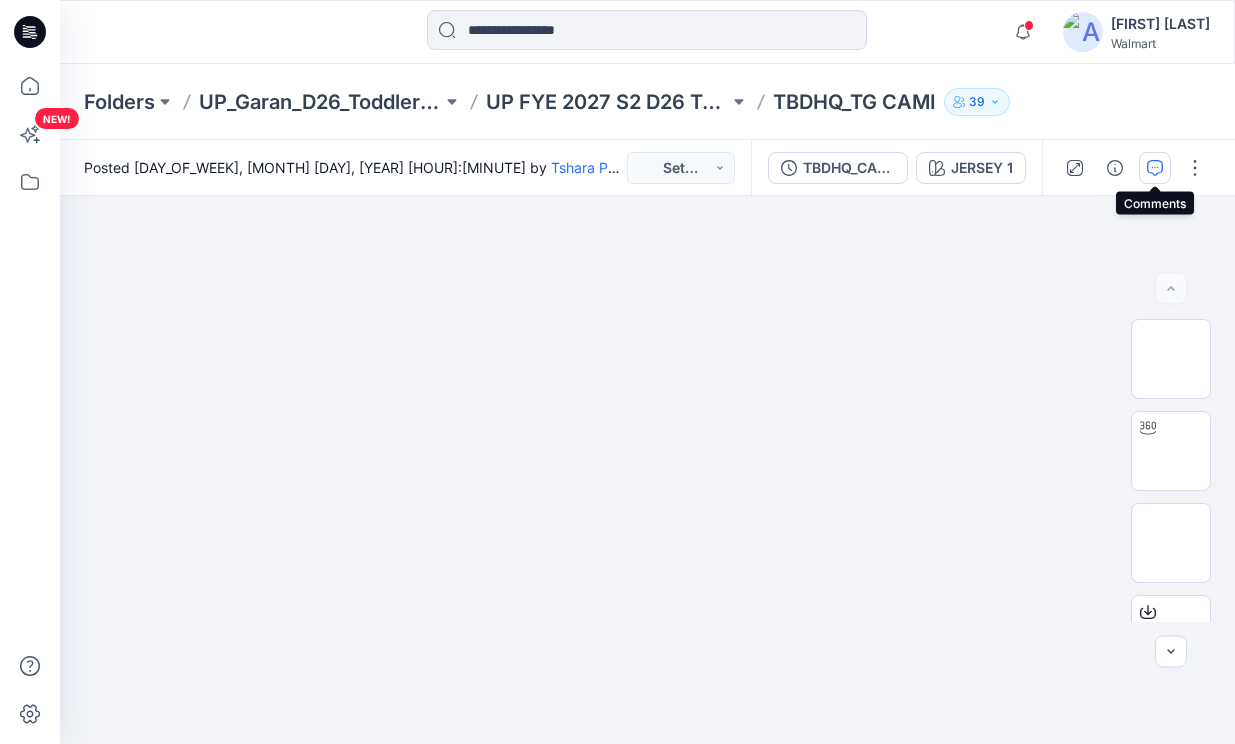 click 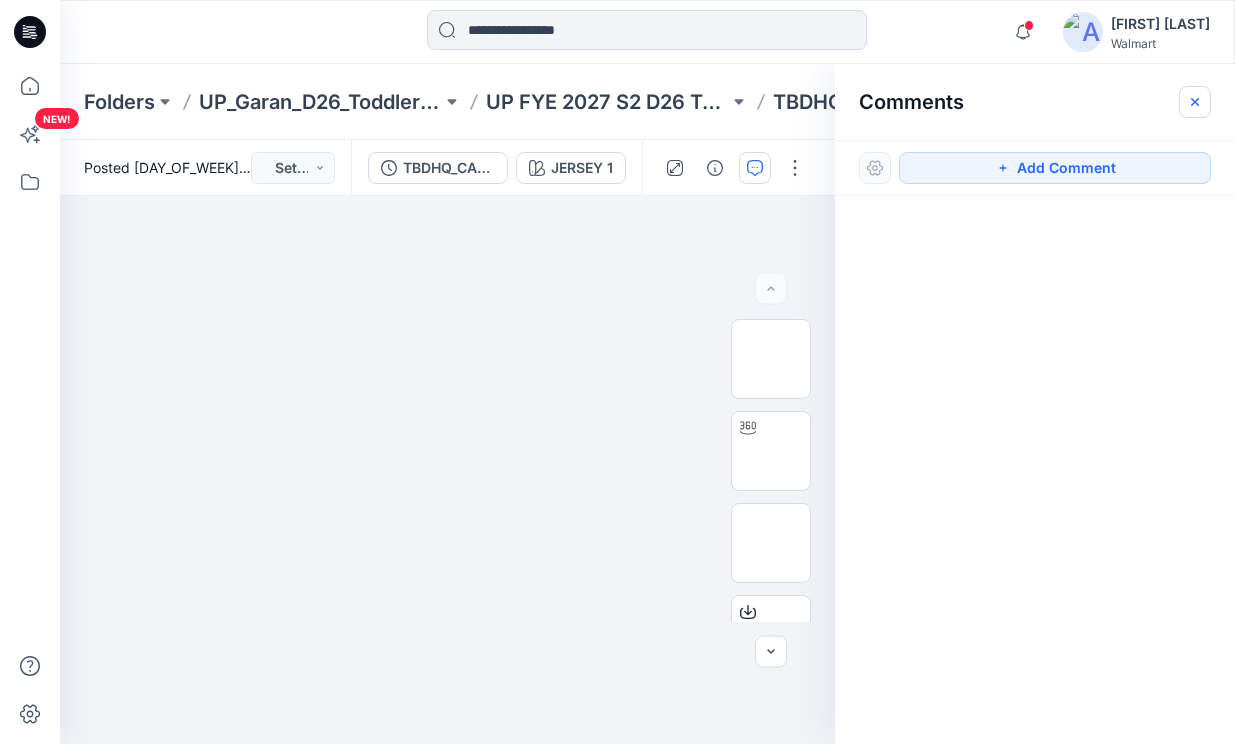 click 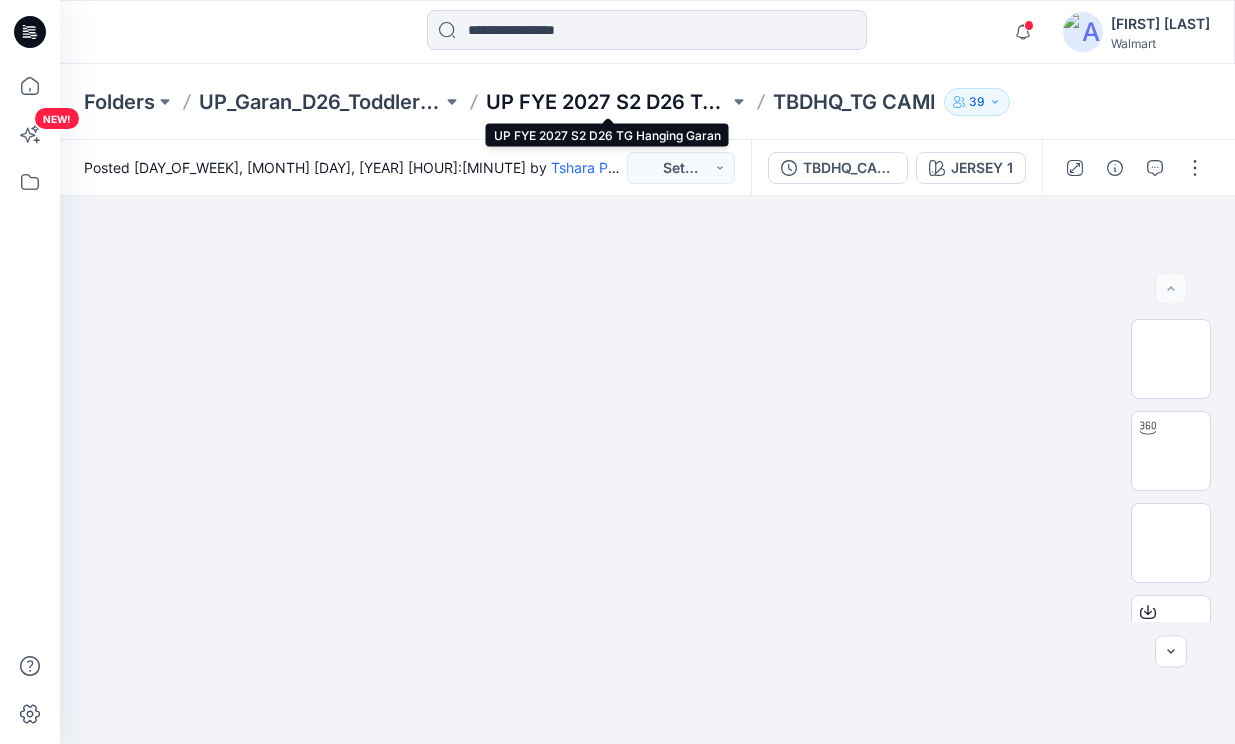 click on "UP FYE 2027 S2 D26 TG Hanging Garan" at bounding box center [607, 102] 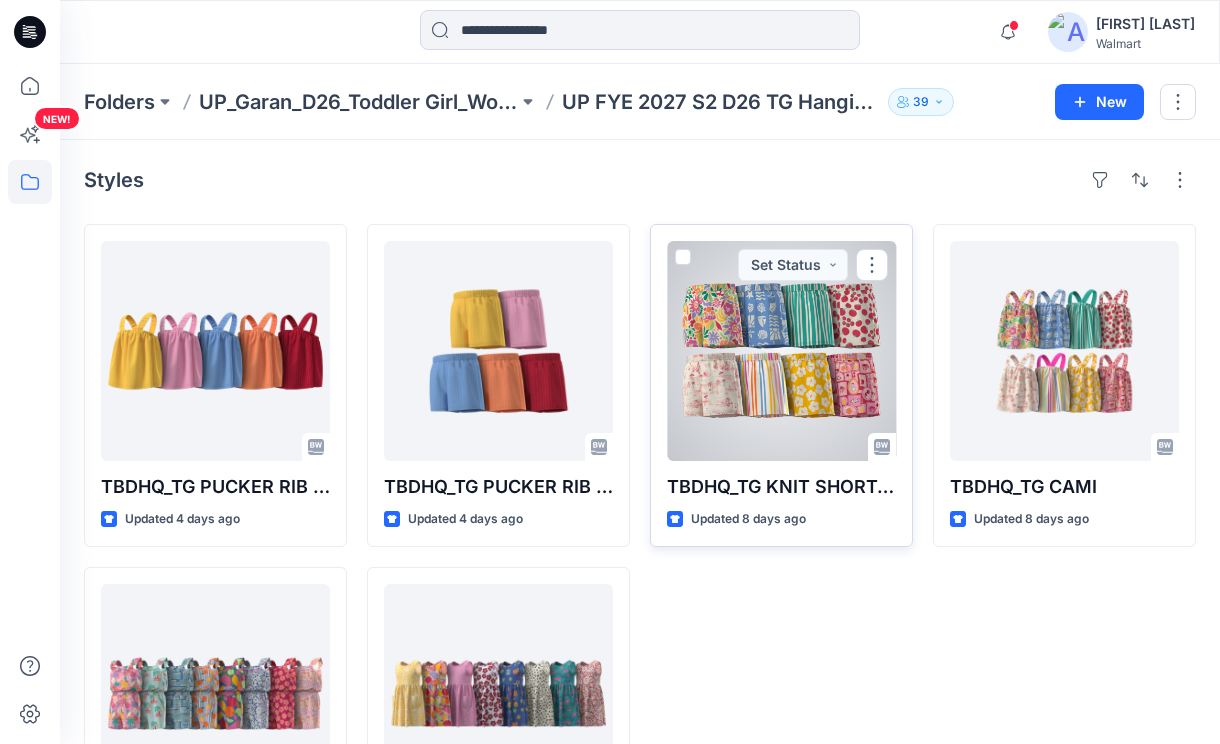 click at bounding box center [781, 351] 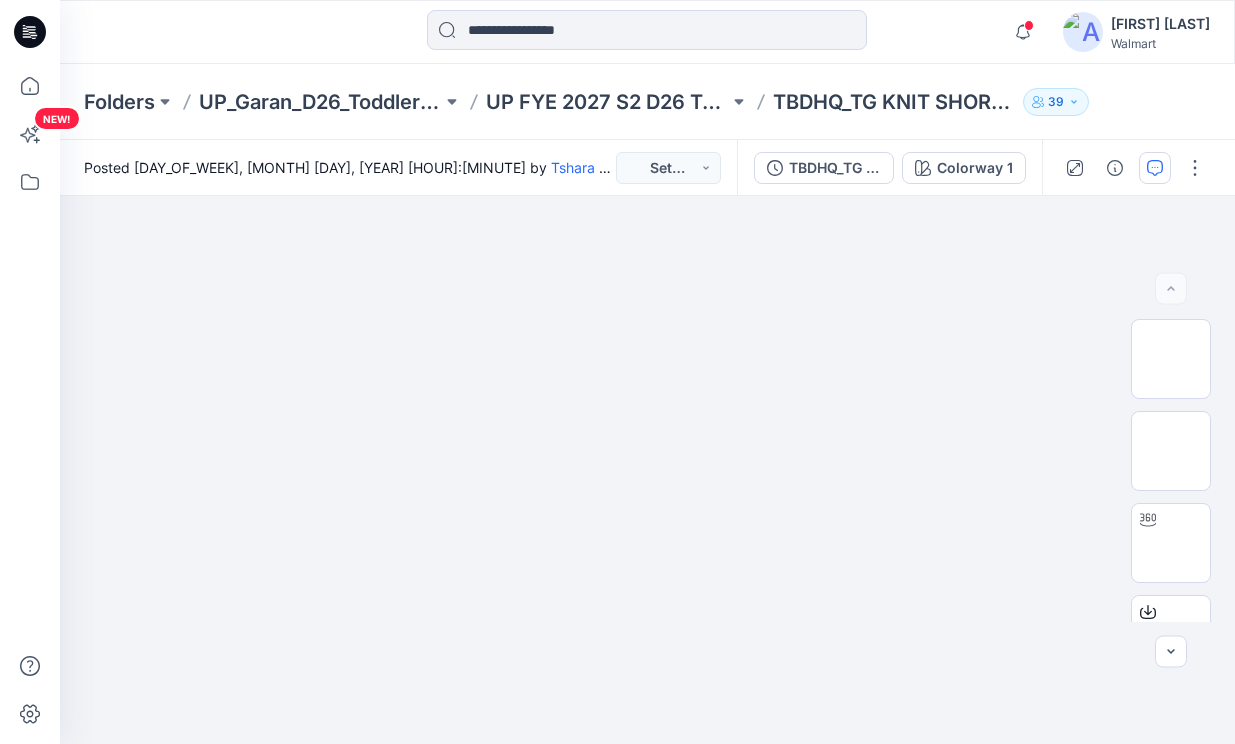 click 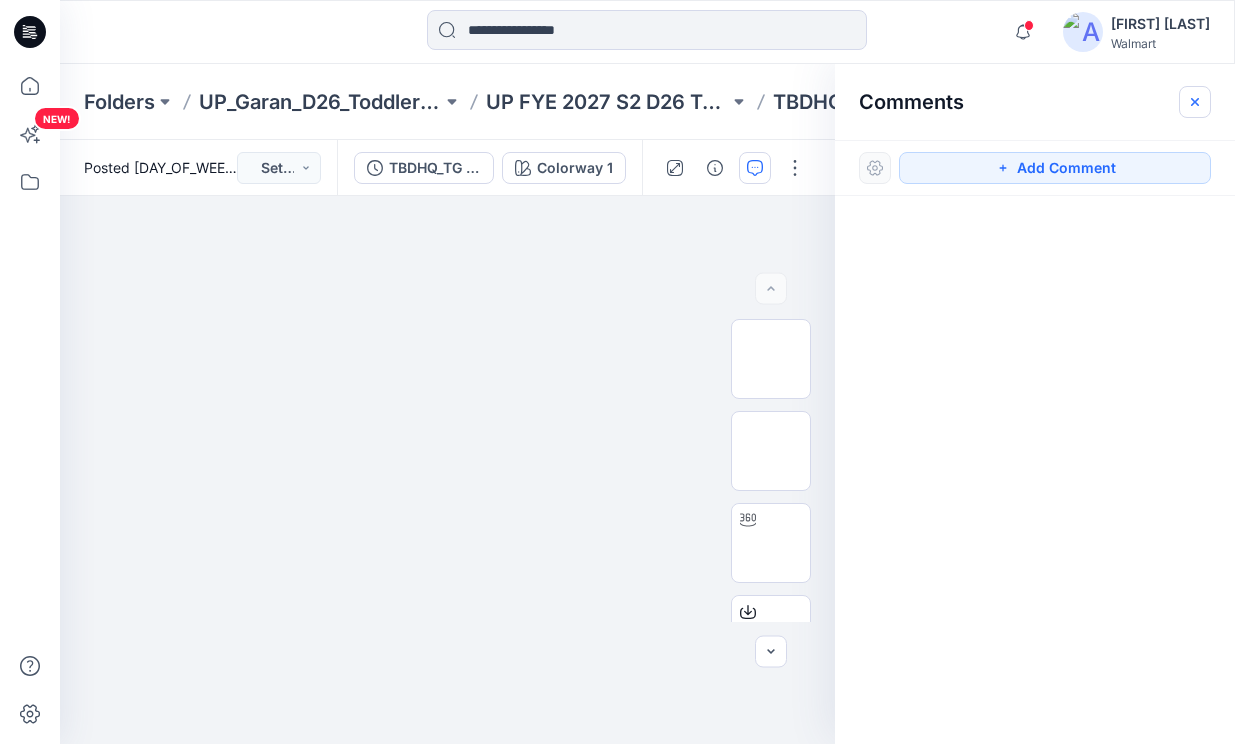 click 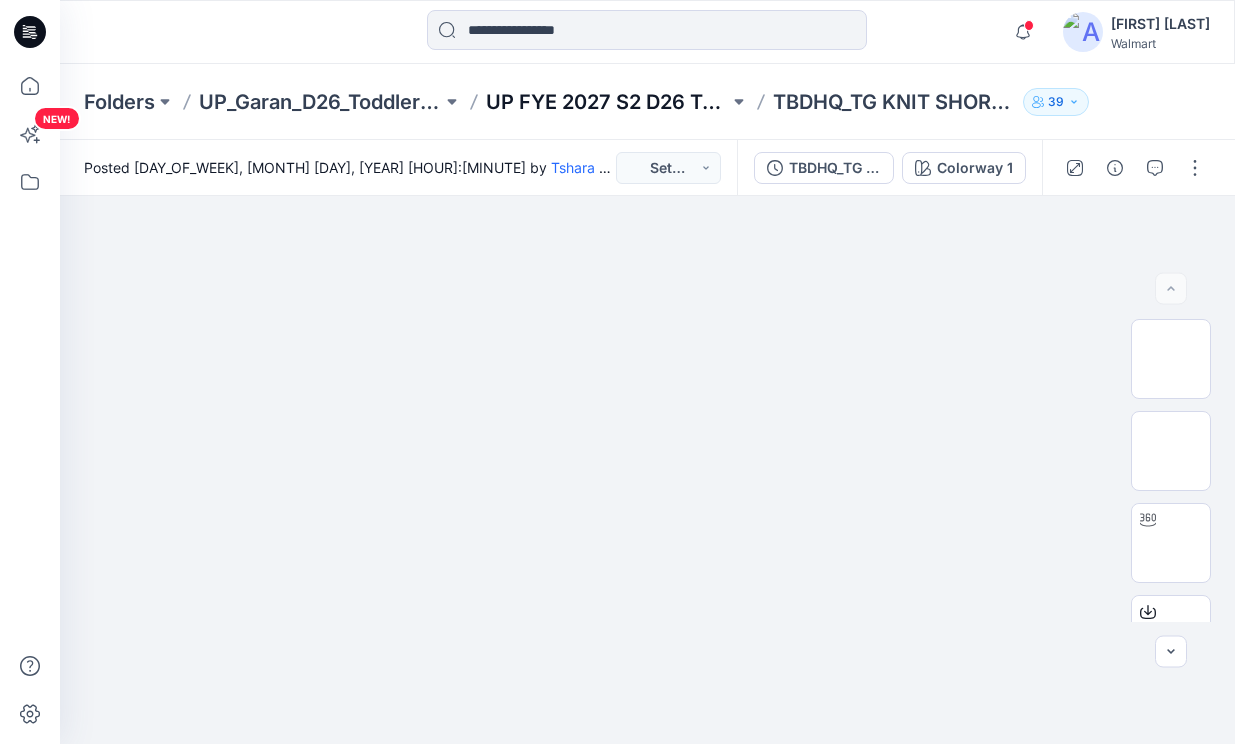 click on "UP FYE 2027 S2 D26 TG Hanging Garan" at bounding box center (607, 102) 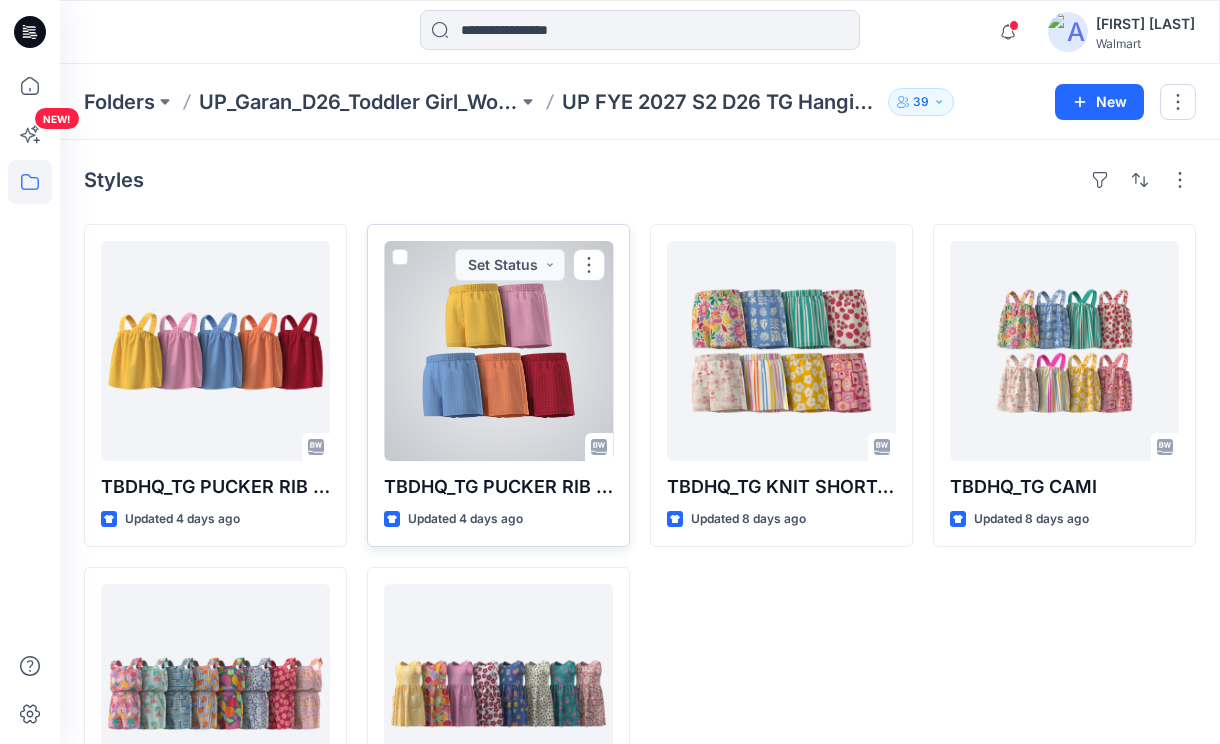 click at bounding box center [498, 351] 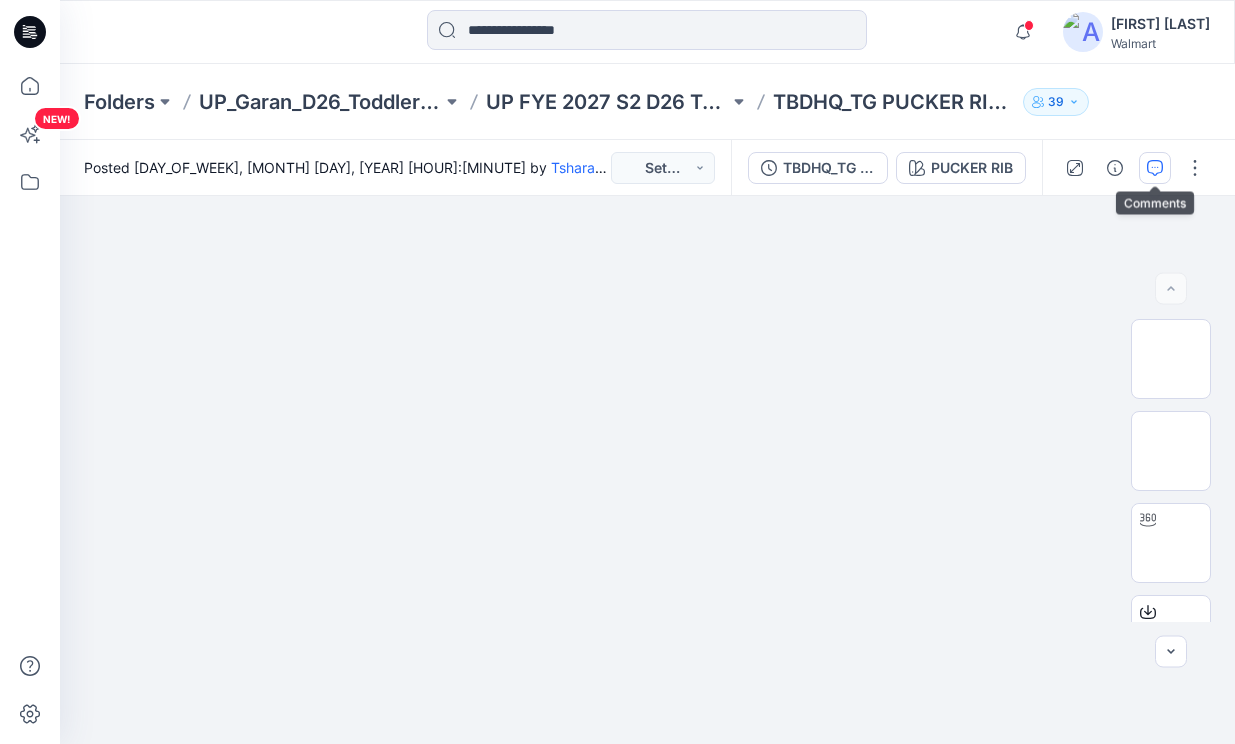 click 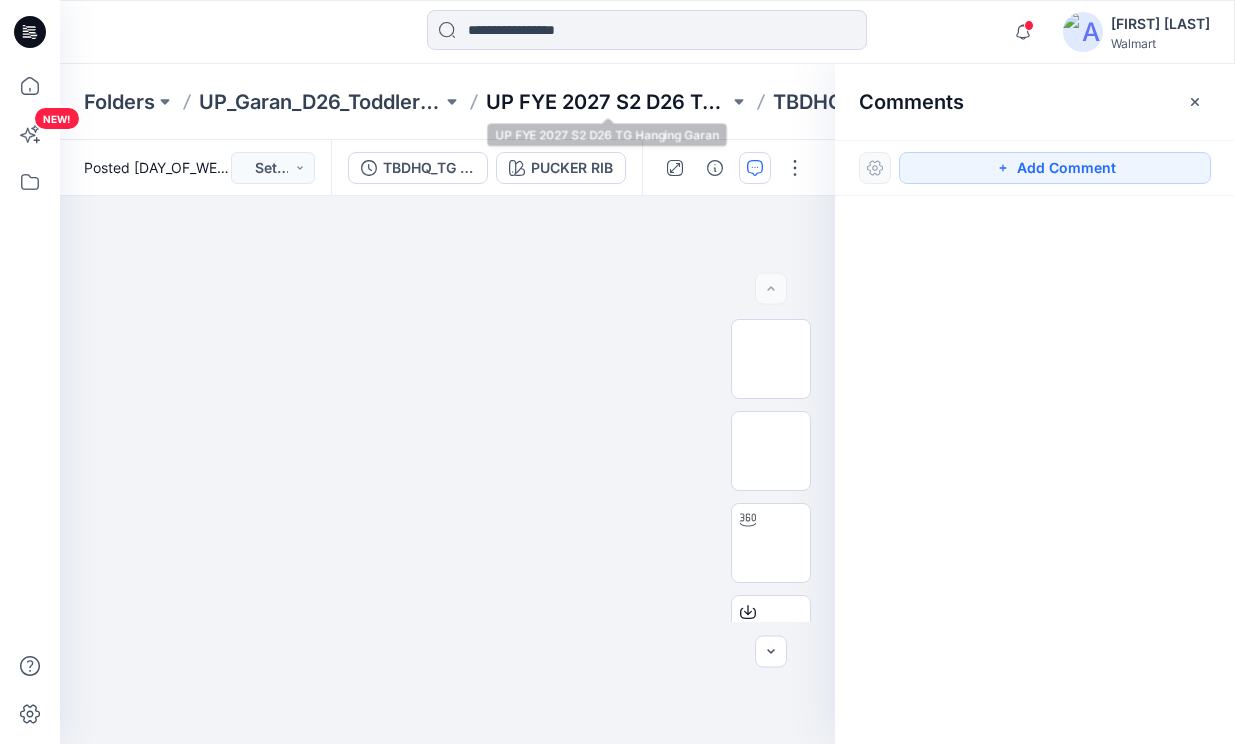 click on "UP FYE 2027 S2 D26 TG Hanging Garan" at bounding box center (607, 102) 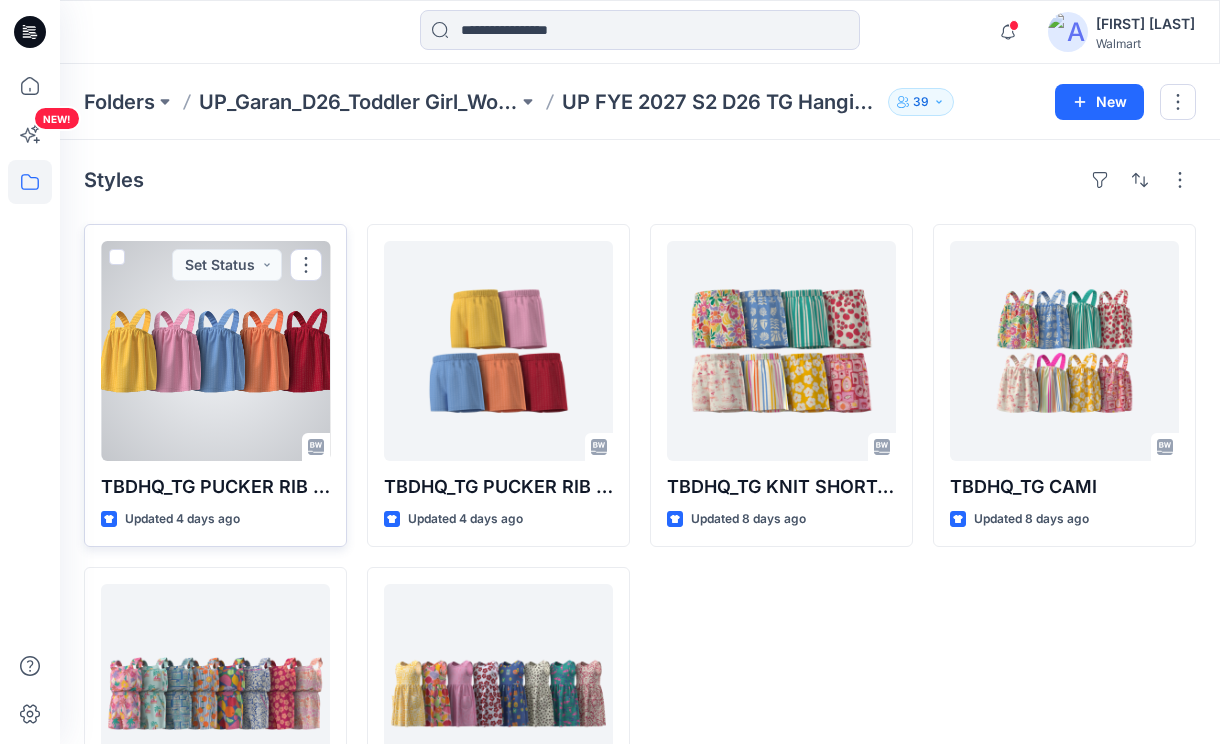 click at bounding box center (215, 351) 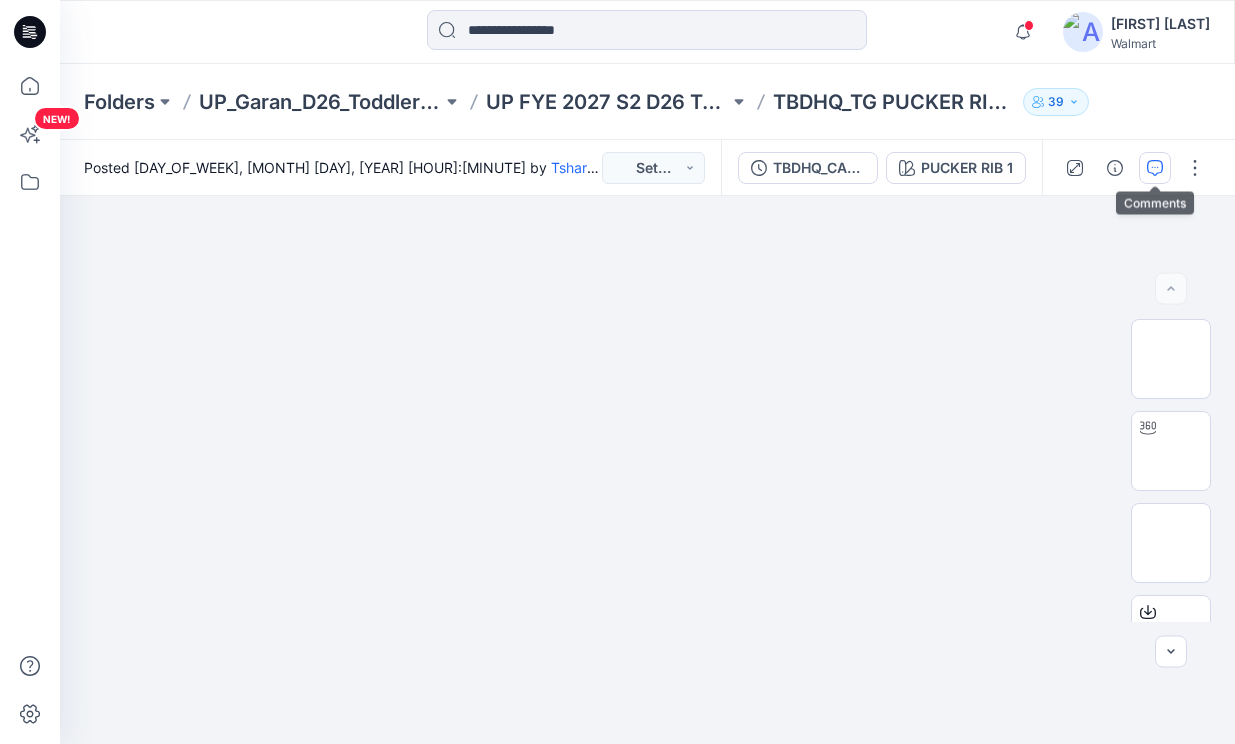 click 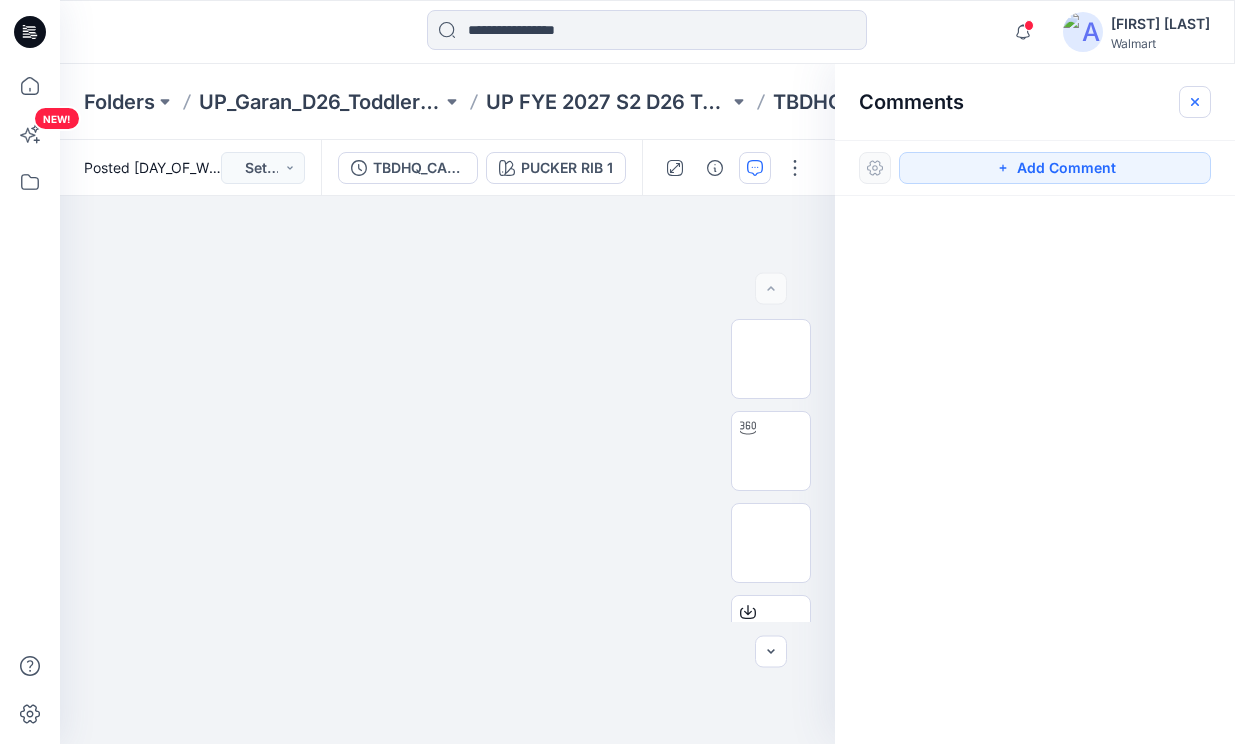 click 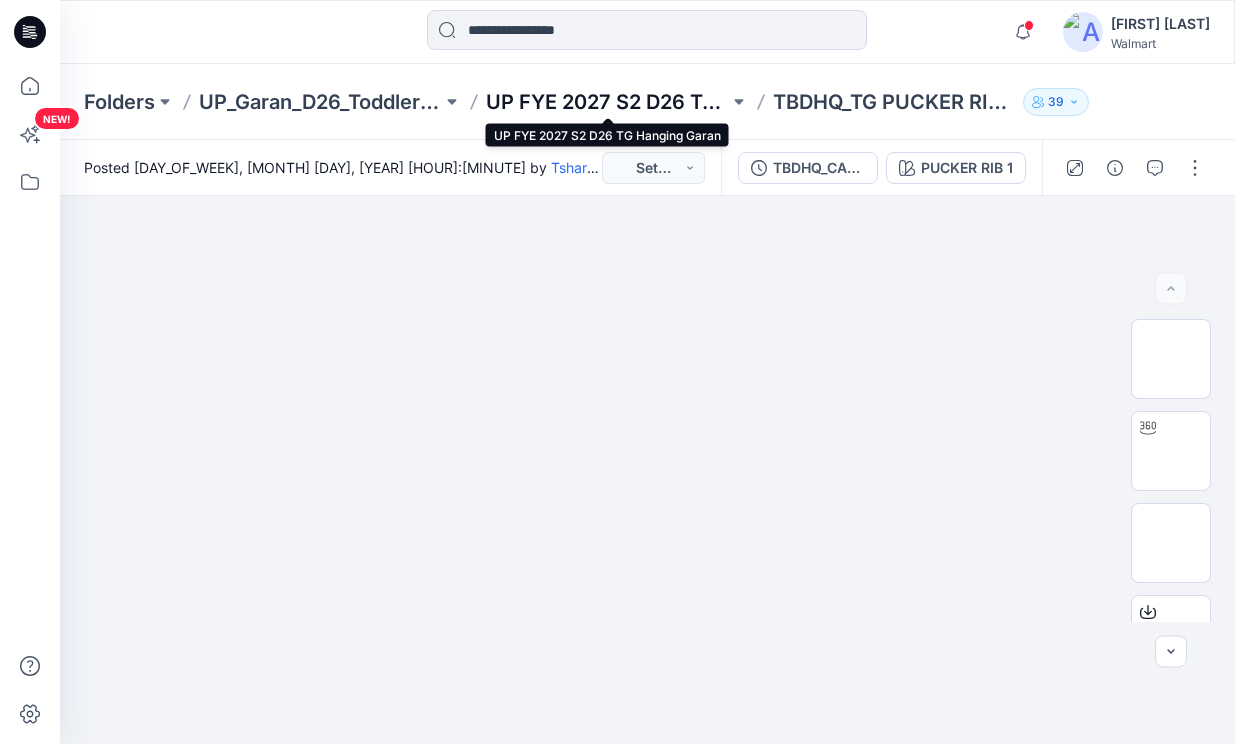 click on "UP FYE 2027 S2 D26 TG Hanging Garan" at bounding box center [607, 102] 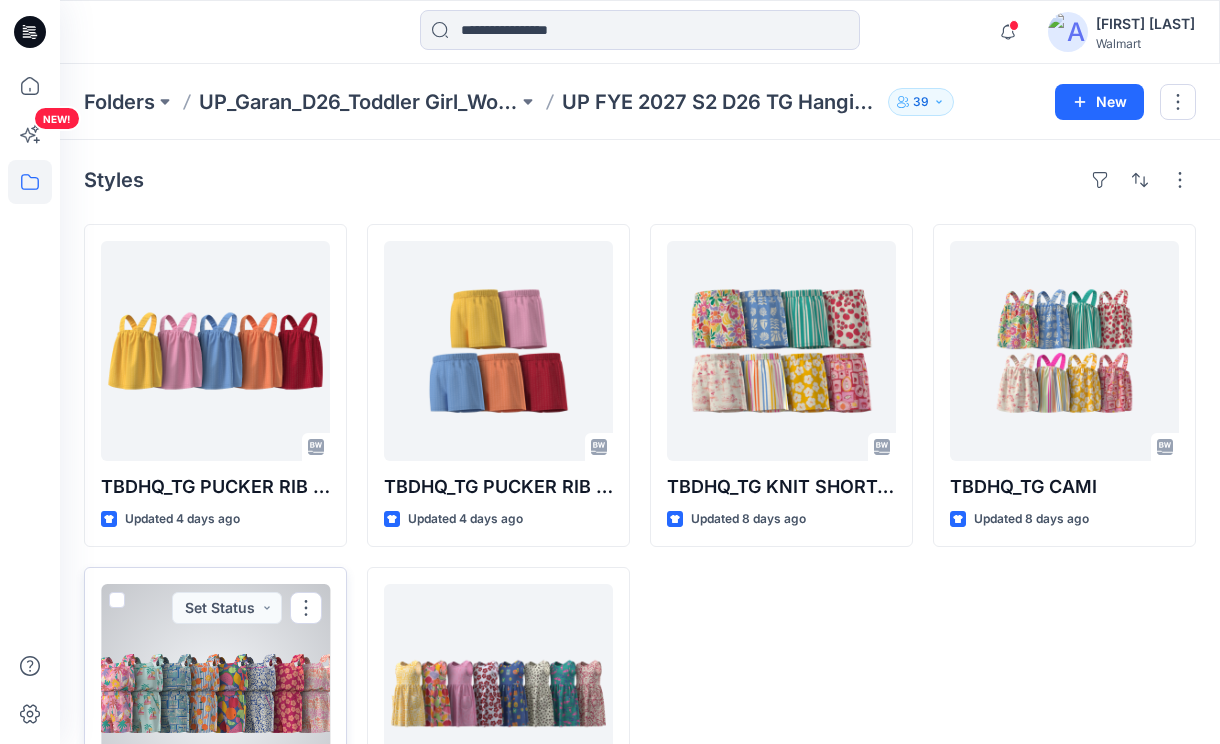 scroll, scrollTop: 169, scrollLeft: 0, axis: vertical 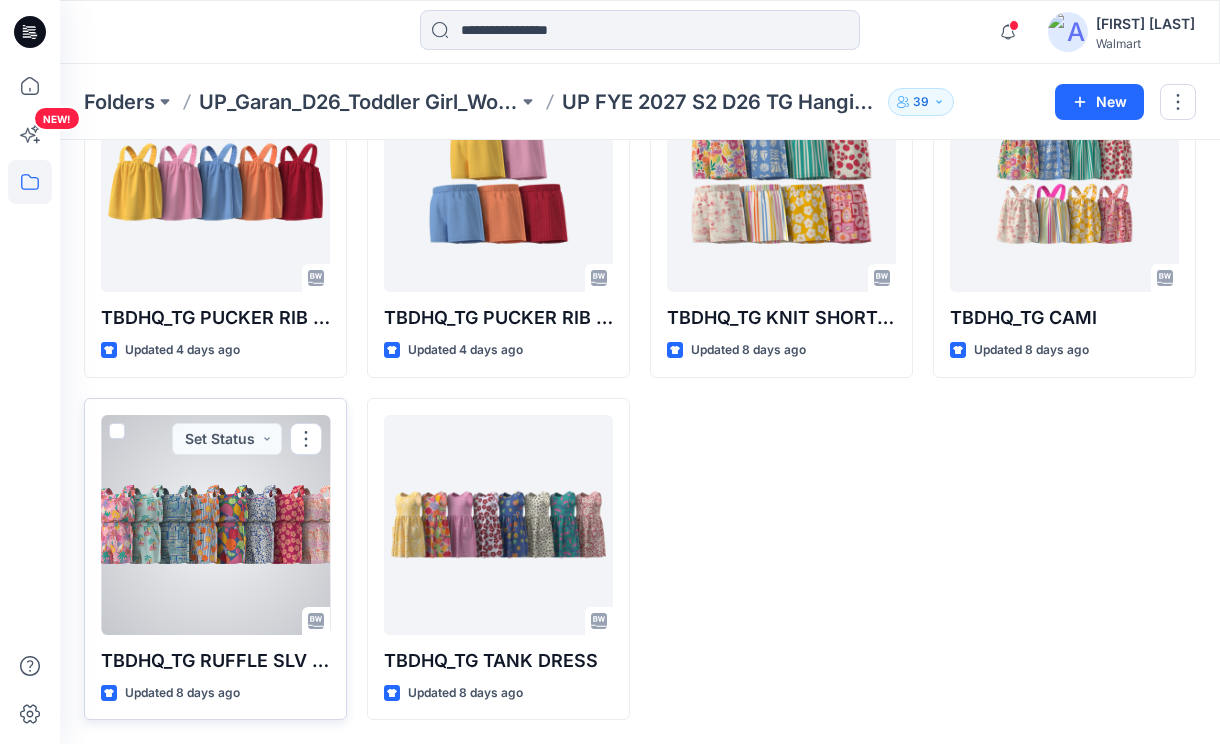 click at bounding box center [215, 525] 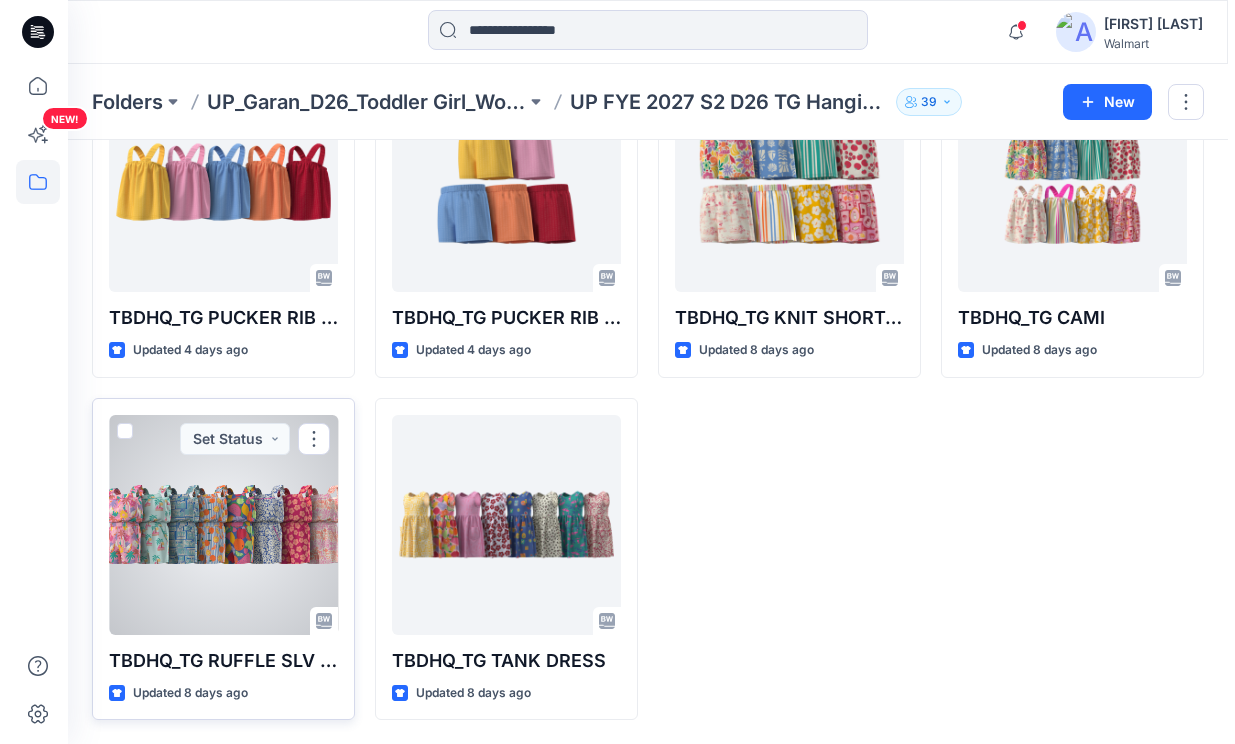 scroll, scrollTop: 0, scrollLeft: 0, axis: both 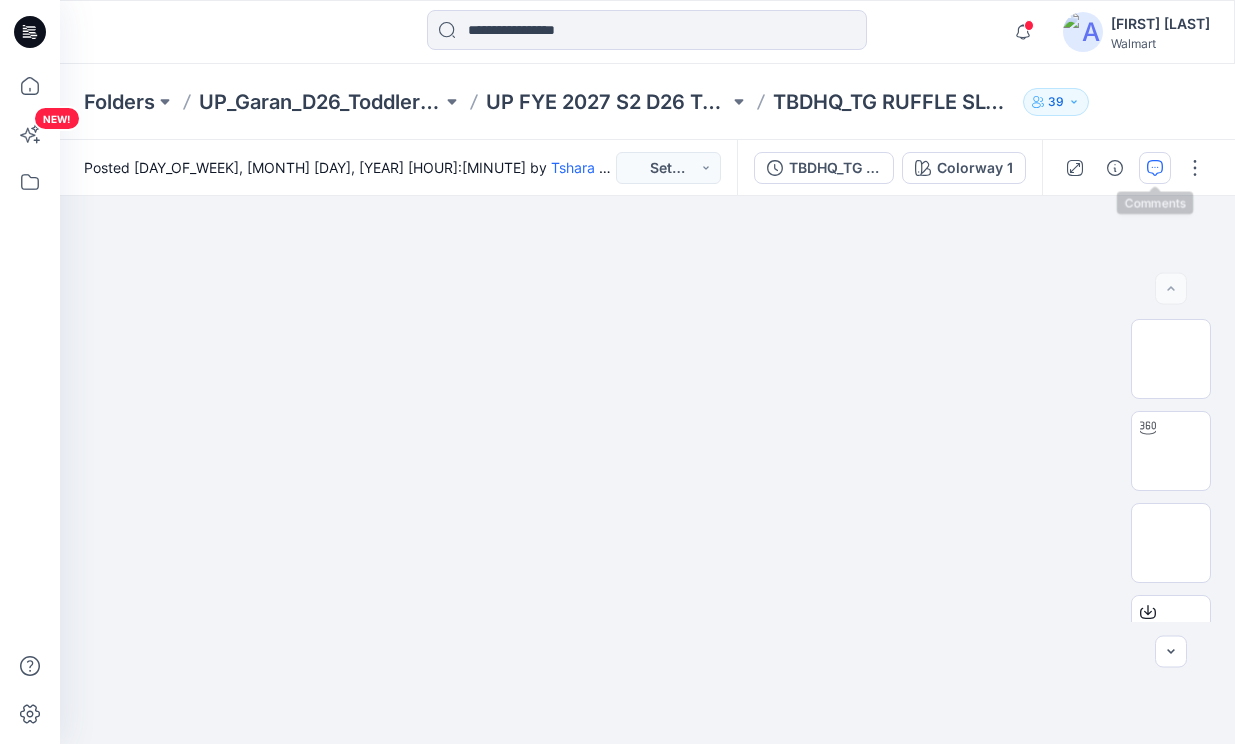click 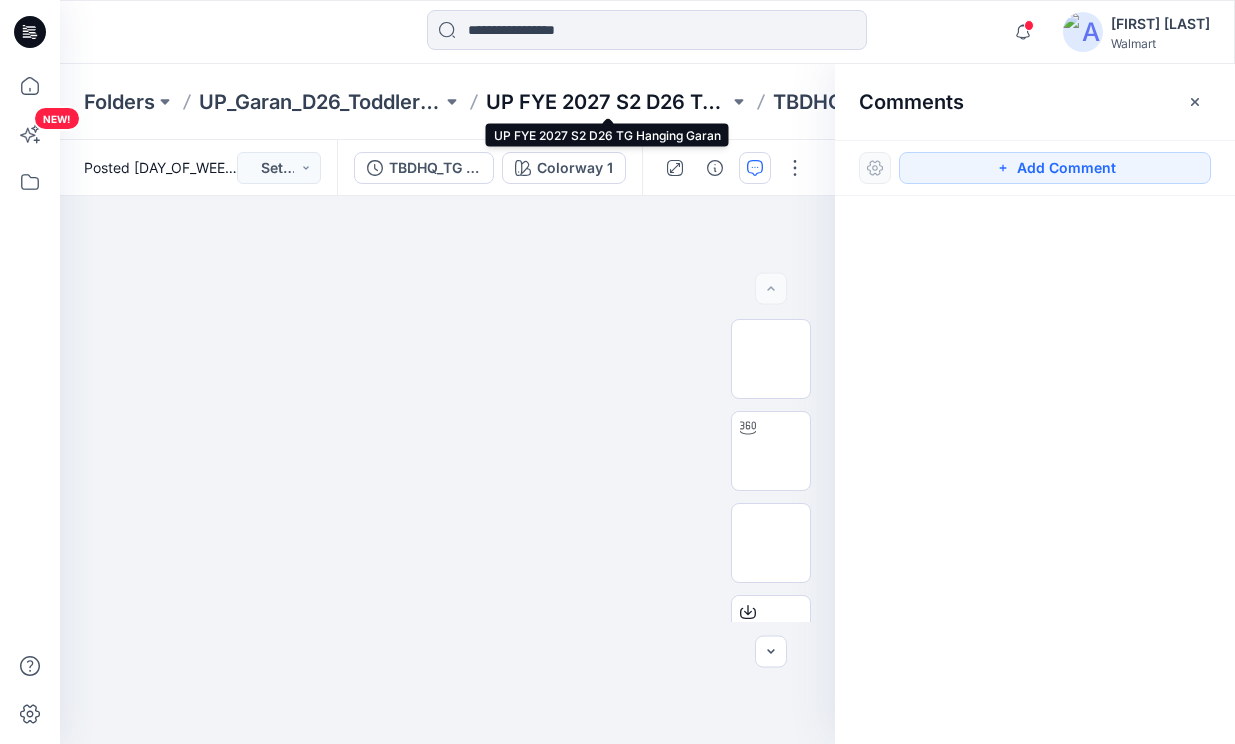 click on "UP FYE 2027 S2 D26 TG Hanging Garan" at bounding box center [607, 102] 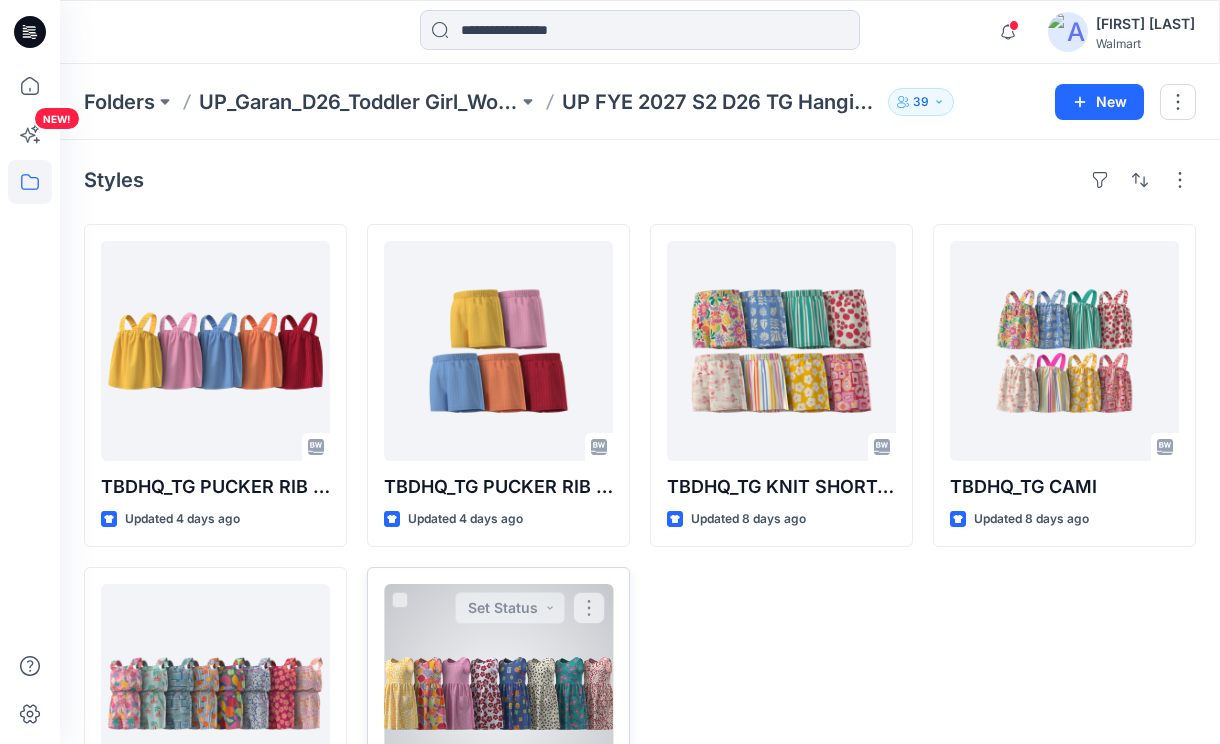 click at bounding box center [498, 694] 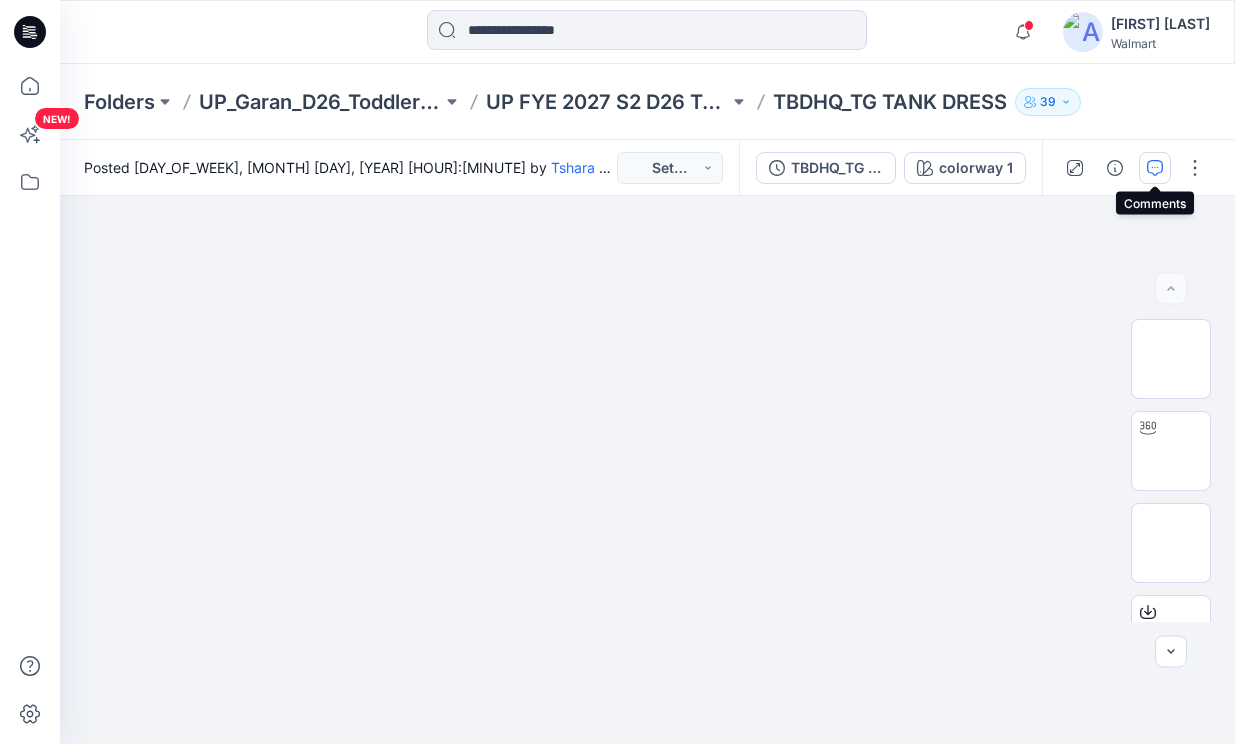 click 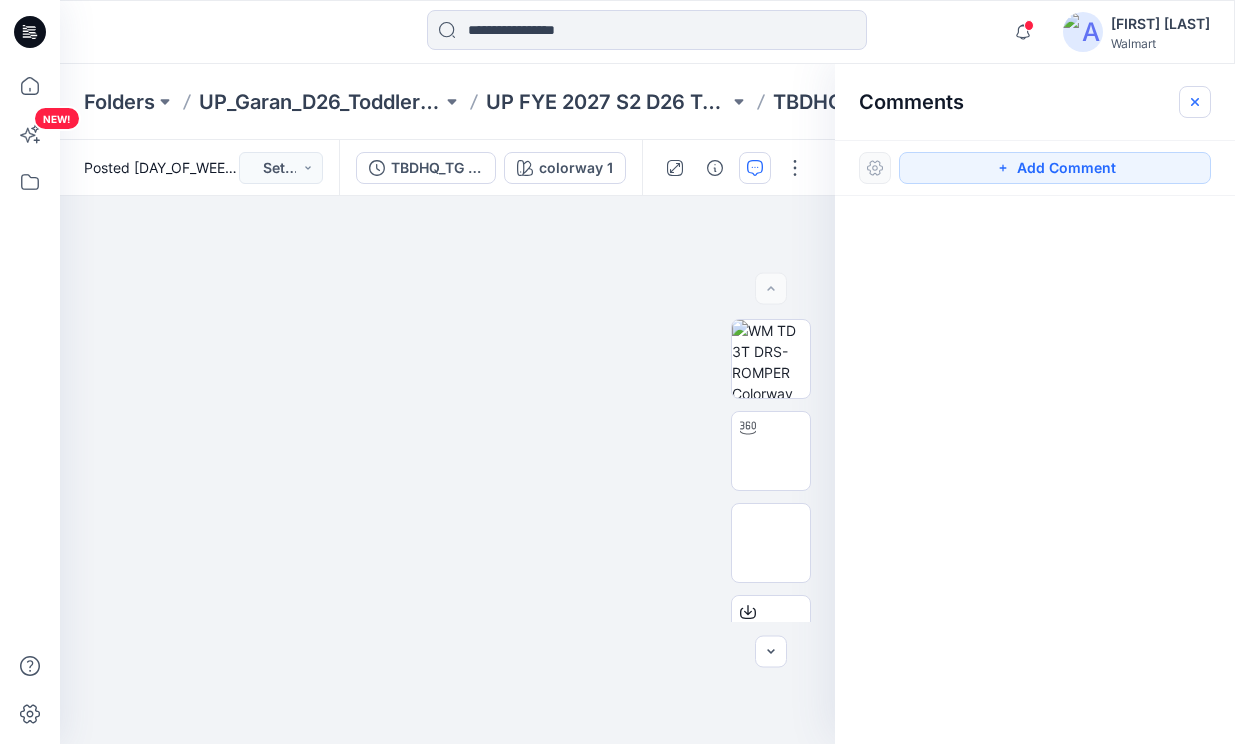 click 